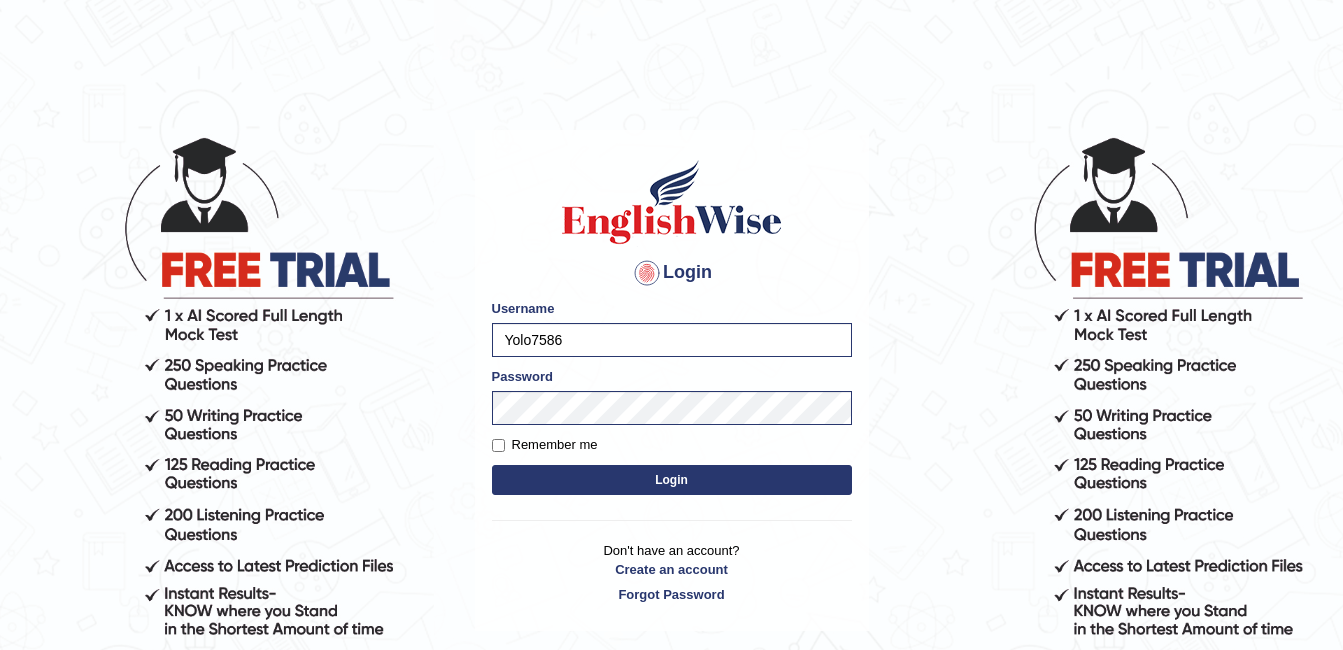 click on "Login" at bounding box center [672, 480] 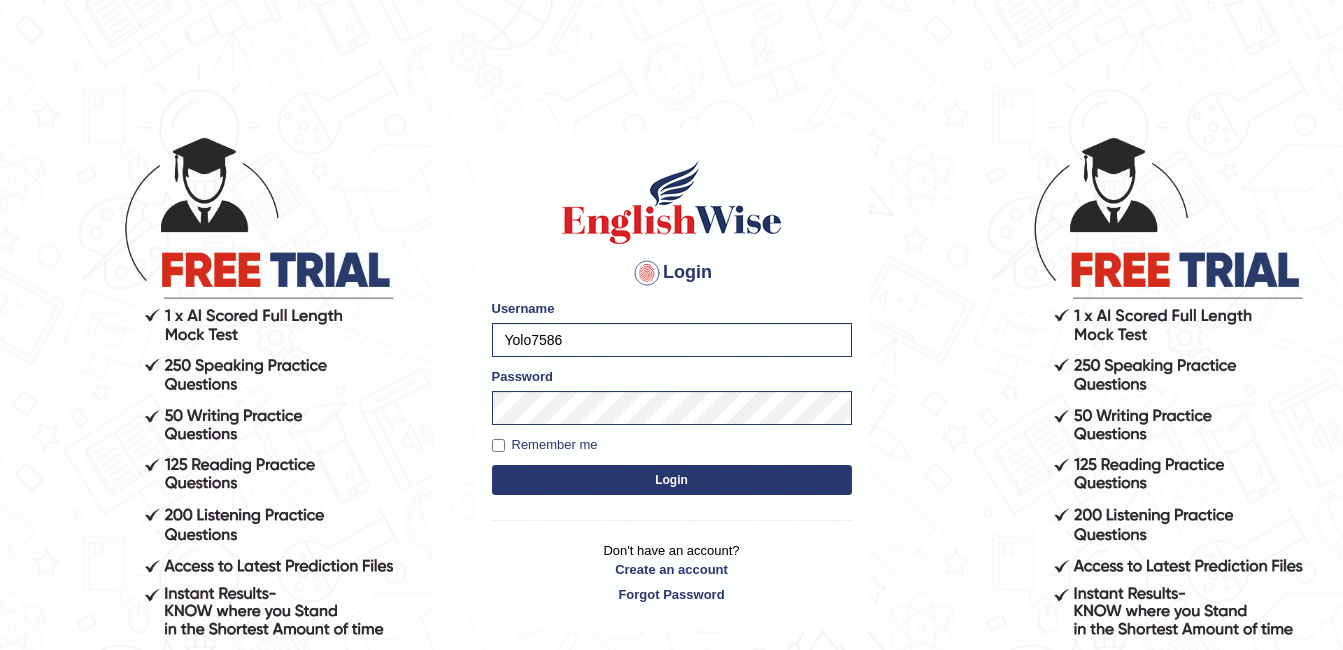 click on "Login" at bounding box center [672, 480] 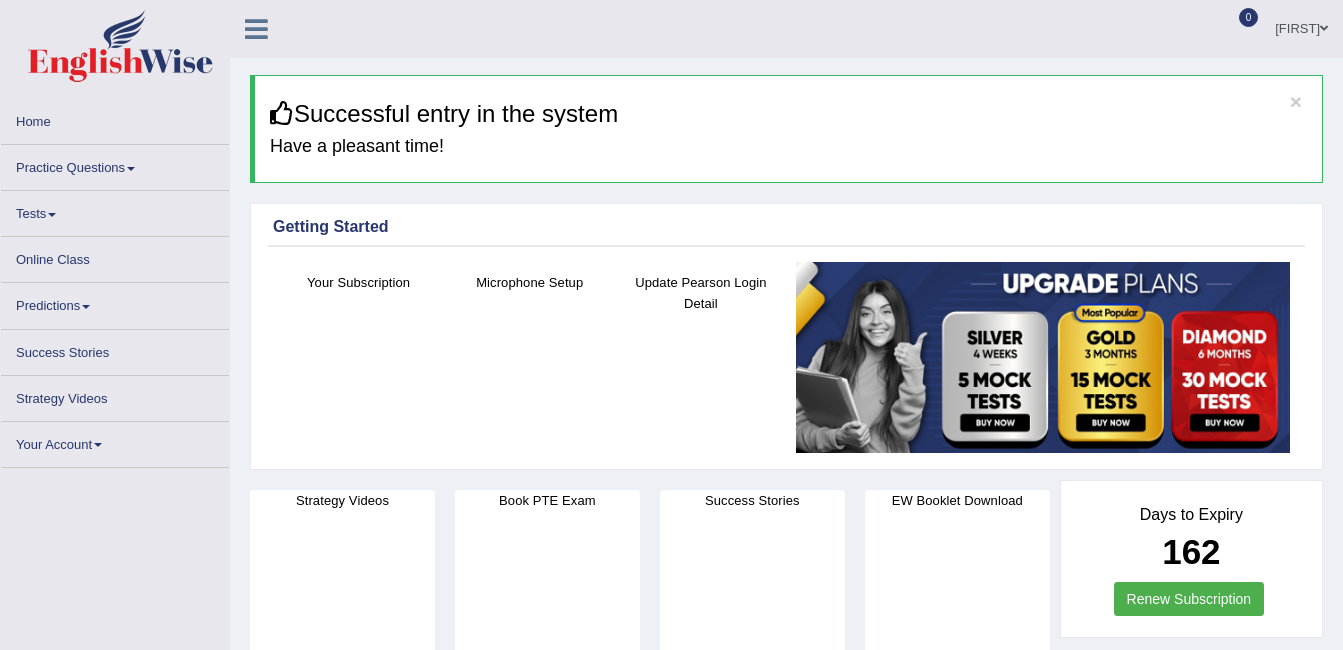 scroll, scrollTop: 0, scrollLeft: 0, axis: both 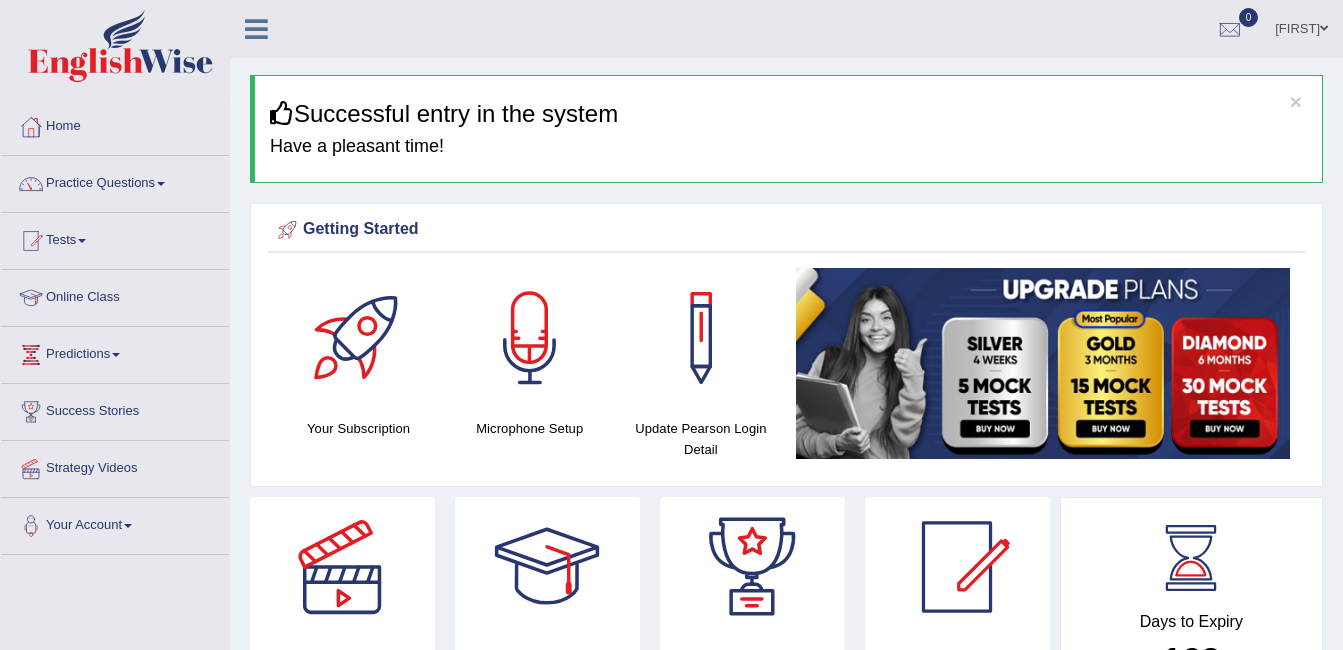 click on "Online Class" at bounding box center (115, 295) 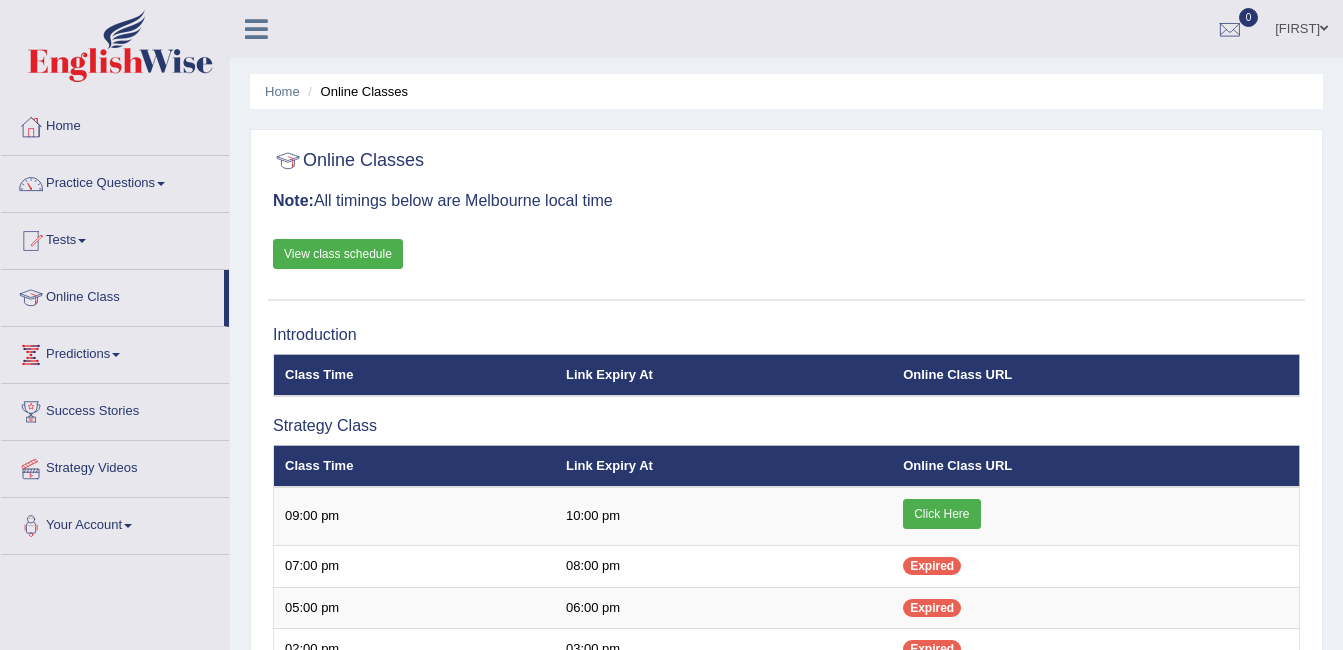 scroll, scrollTop: 0, scrollLeft: 0, axis: both 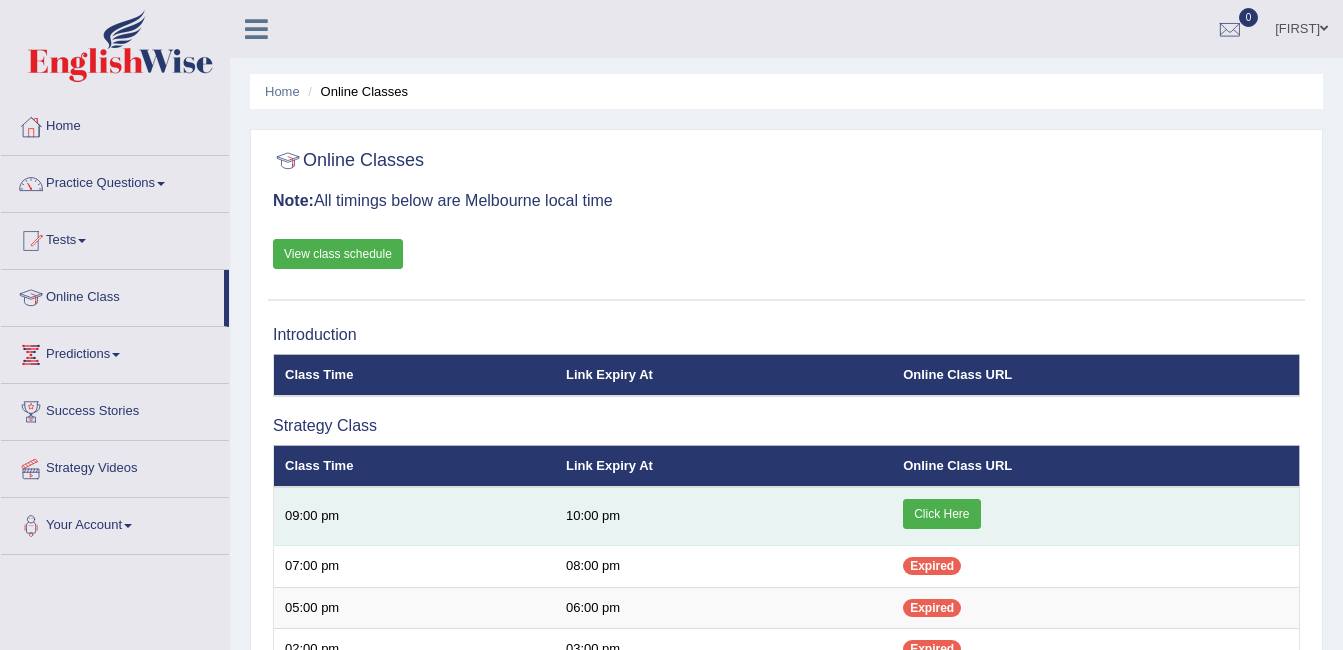 click on "Click Here" at bounding box center (941, 514) 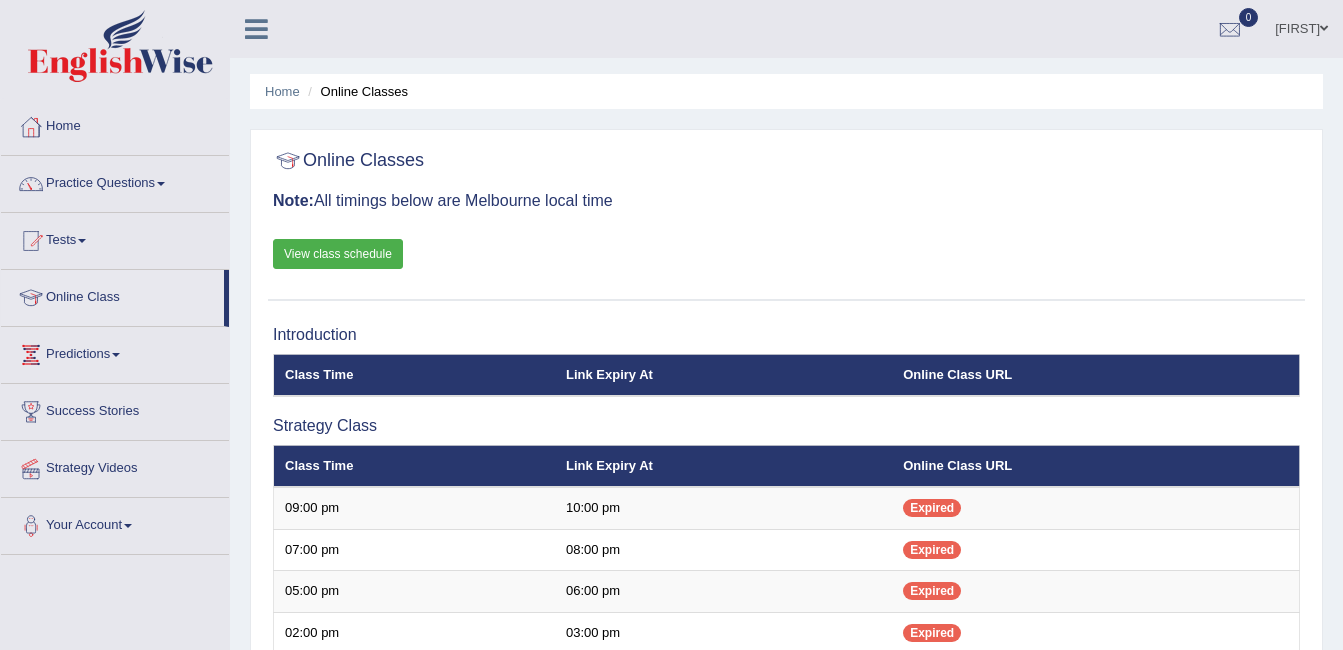 scroll, scrollTop: 0, scrollLeft: 0, axis: both 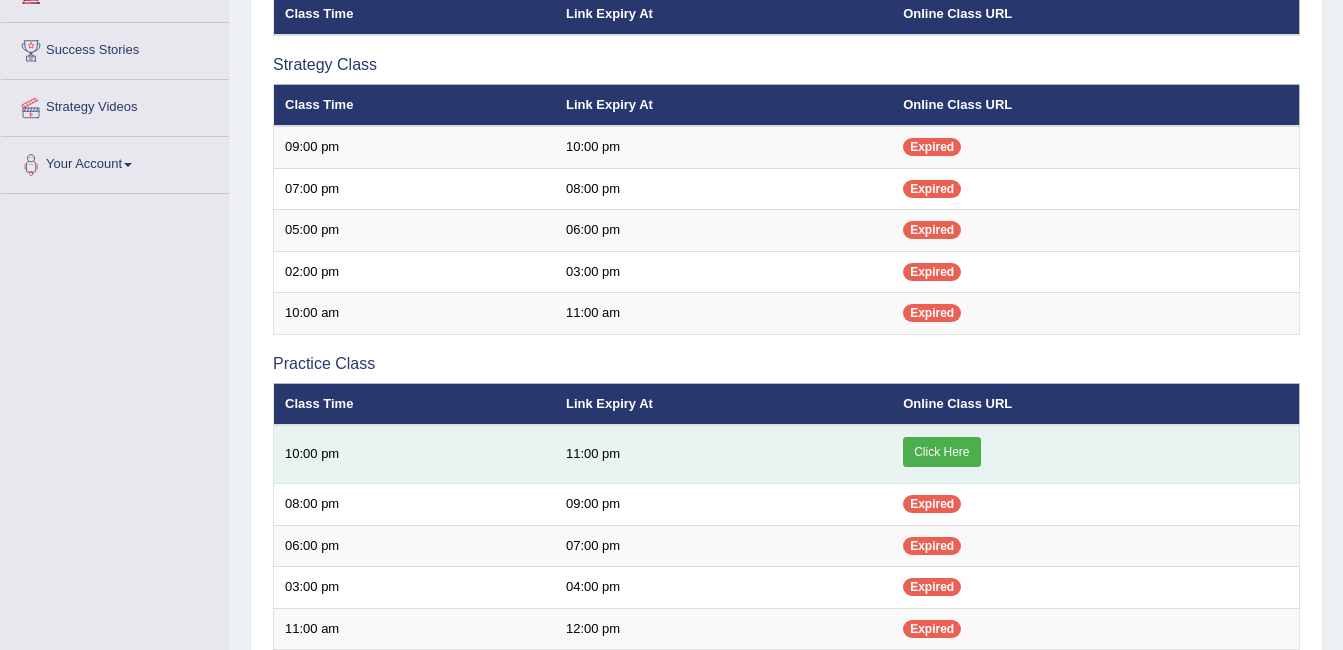 click on "Click Here" at bounding box center (941, 452) 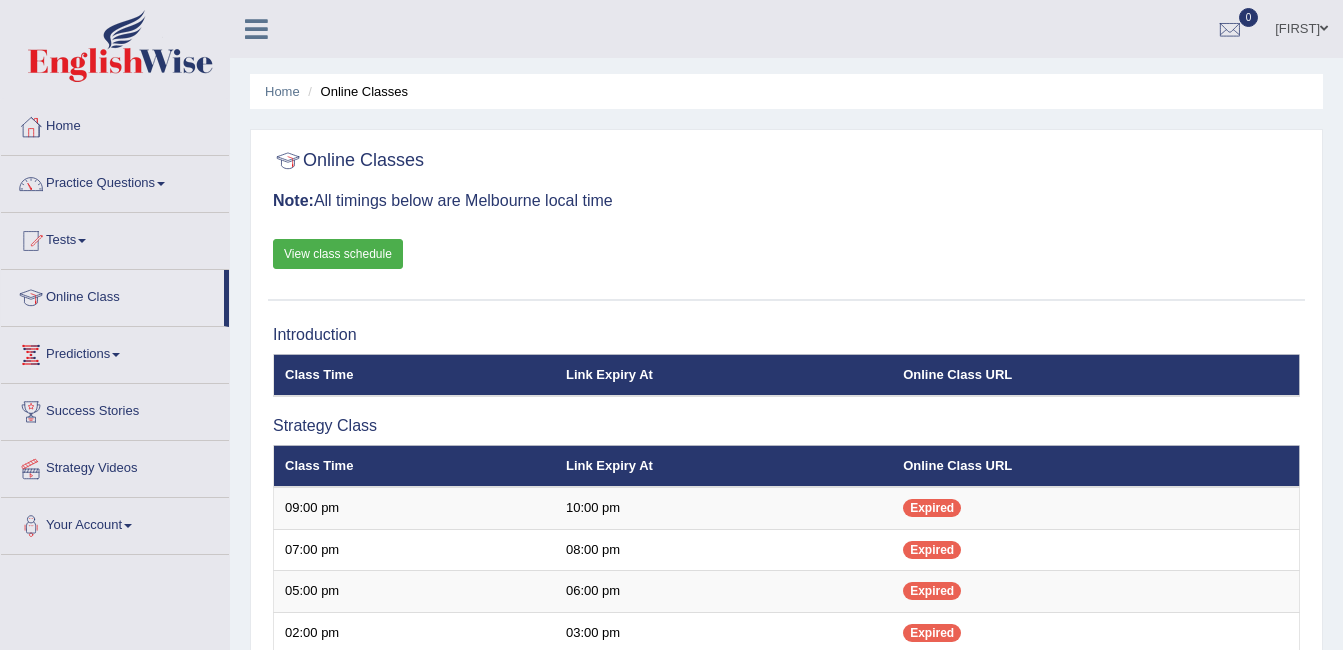 scroll, scrollTop: 361, scrollLeft: 0, axis: vertical 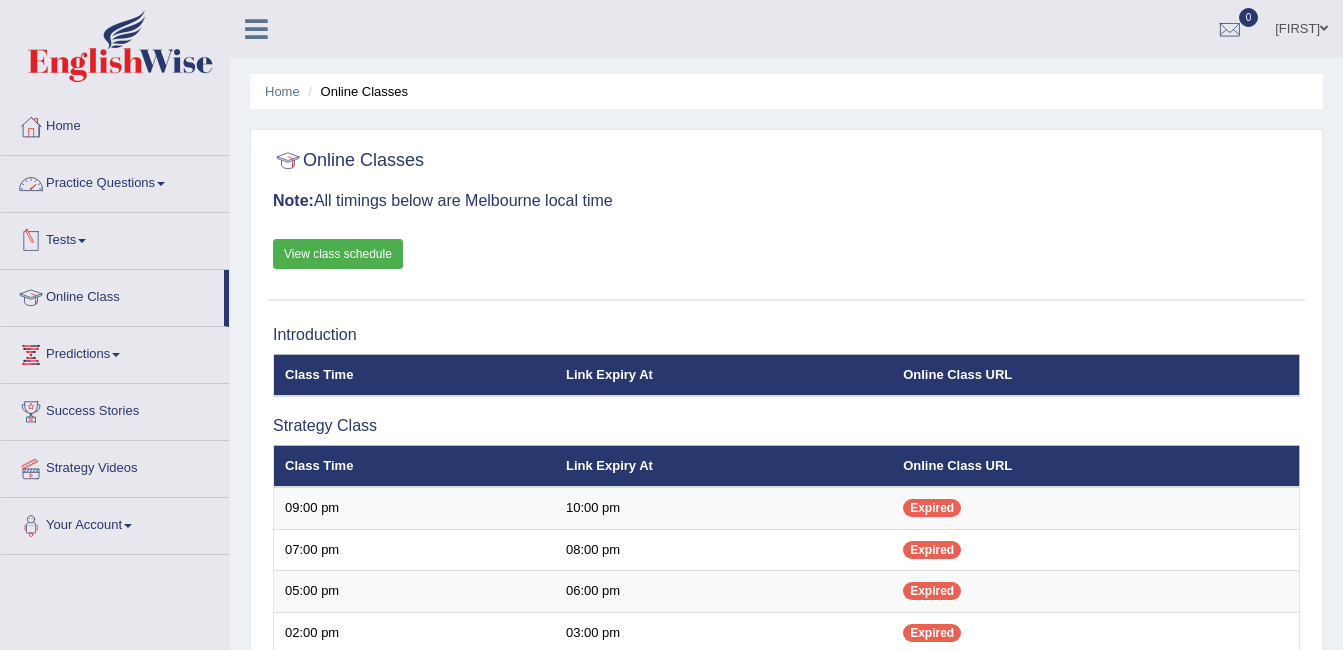 click on "Practice Questions" at bounding box center [115, 181] 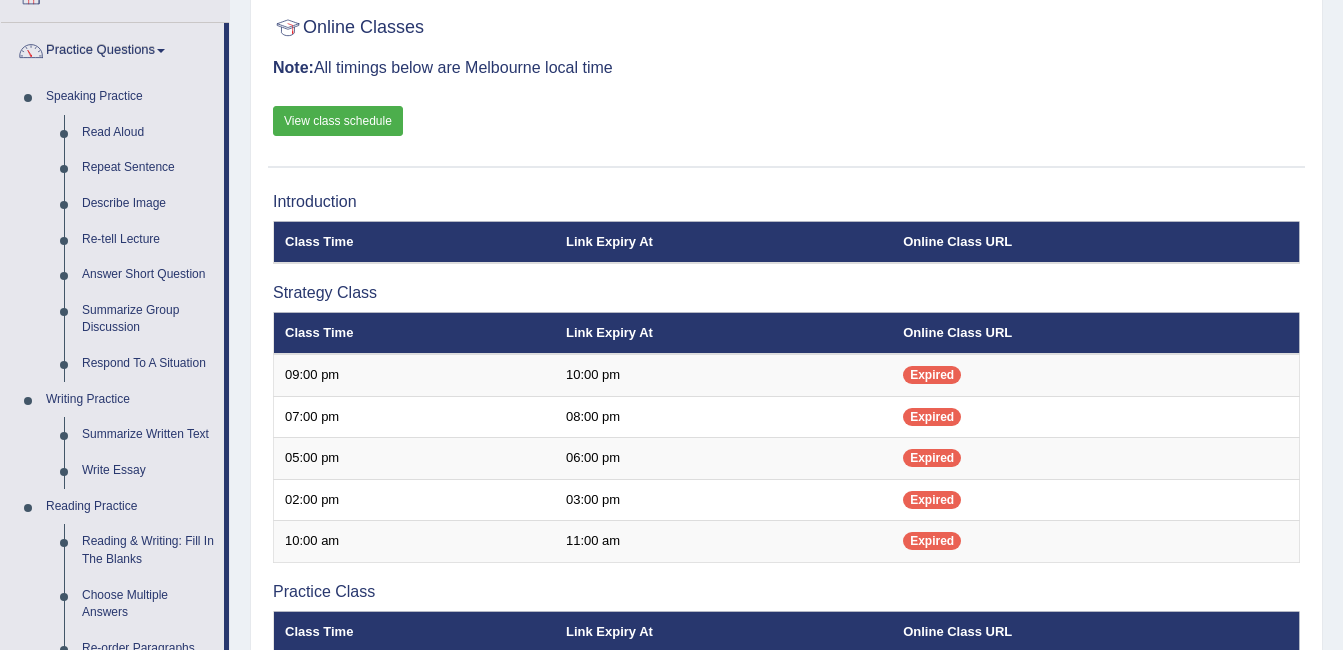 scroll, scrollTop: 227, scrollLeft: 0, axis: vertical 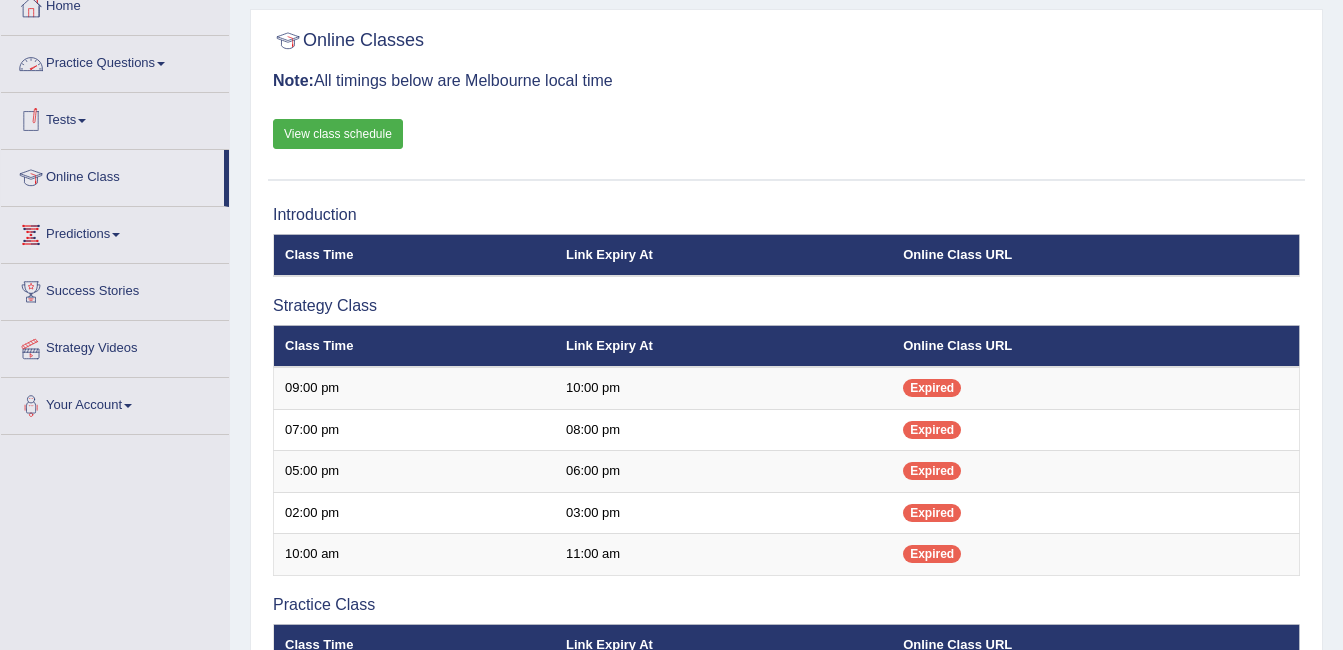 click on "Practice Questions" at bounding box center [115, 61] 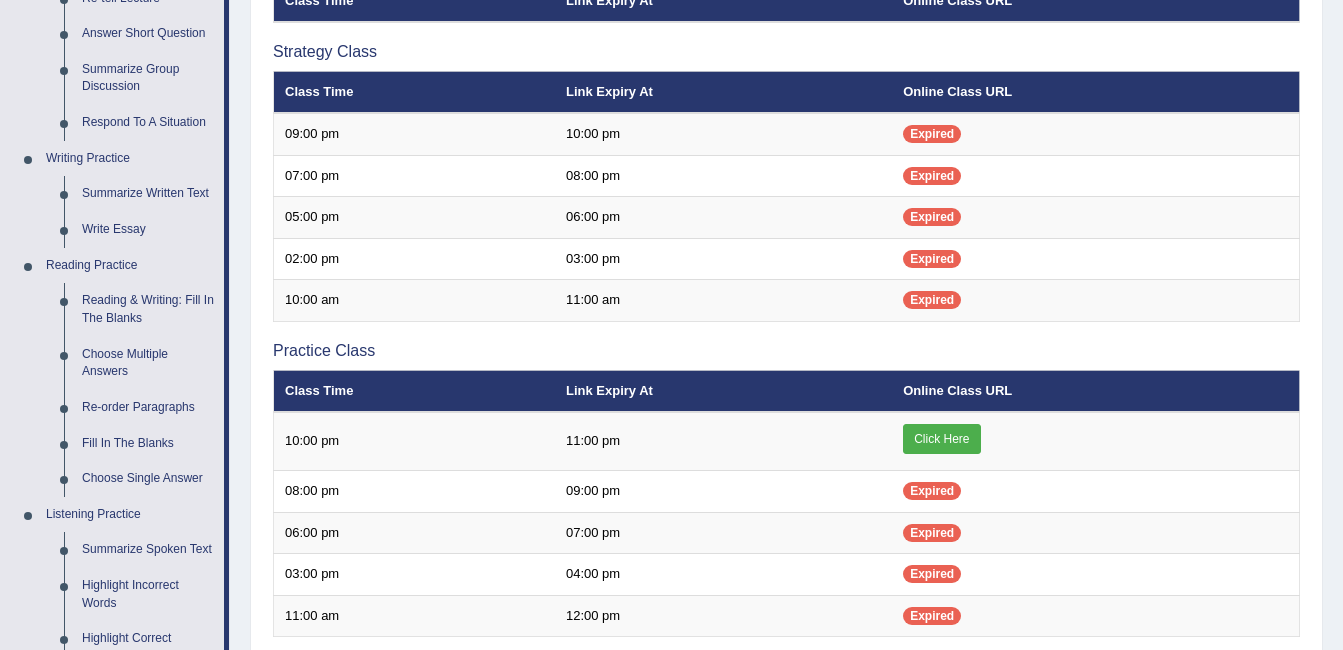 scroll, scrollTop: 414, scrollLeft: 0, axis: vertical 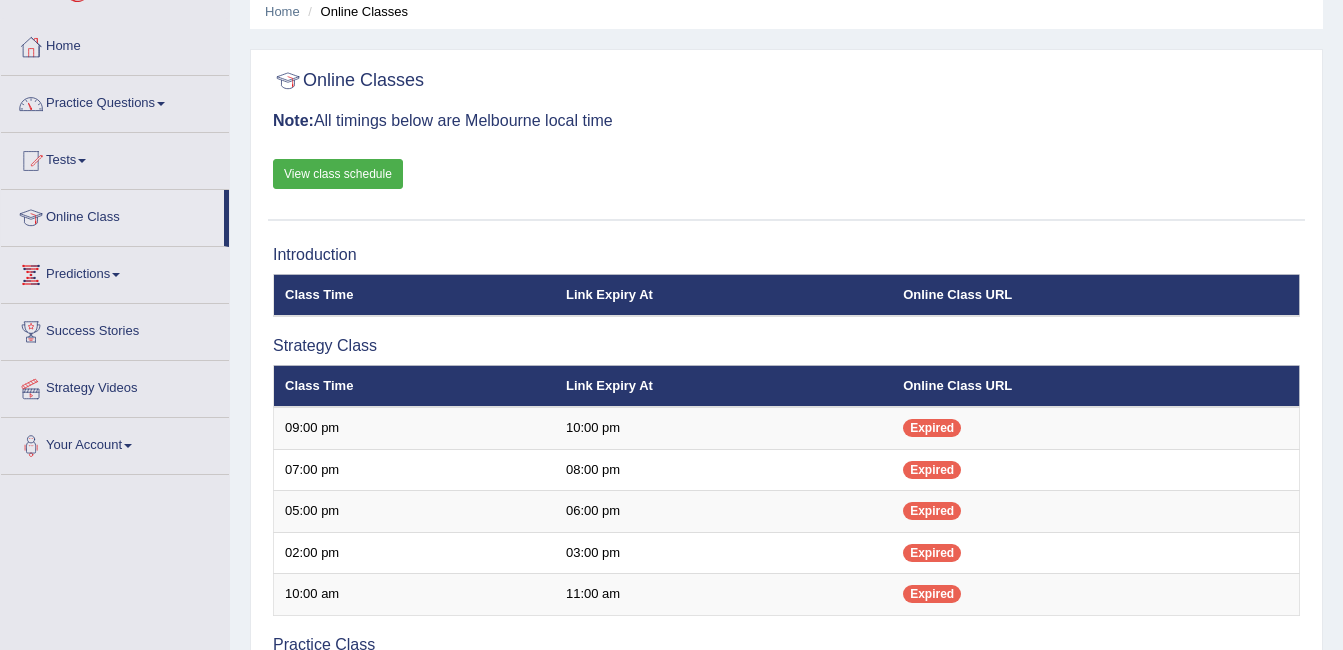 click on "Practice Questions" at bounding box center [115, 101] 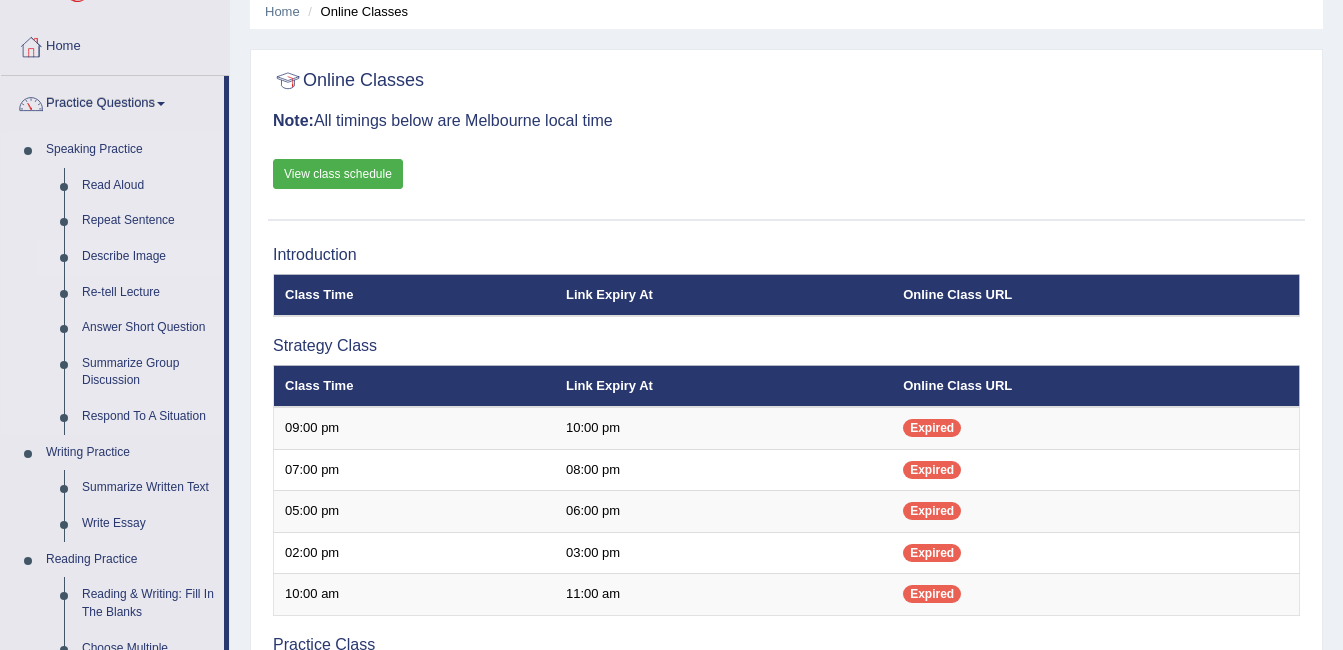 click on "Describe Image" at bounding box center [148, 257] 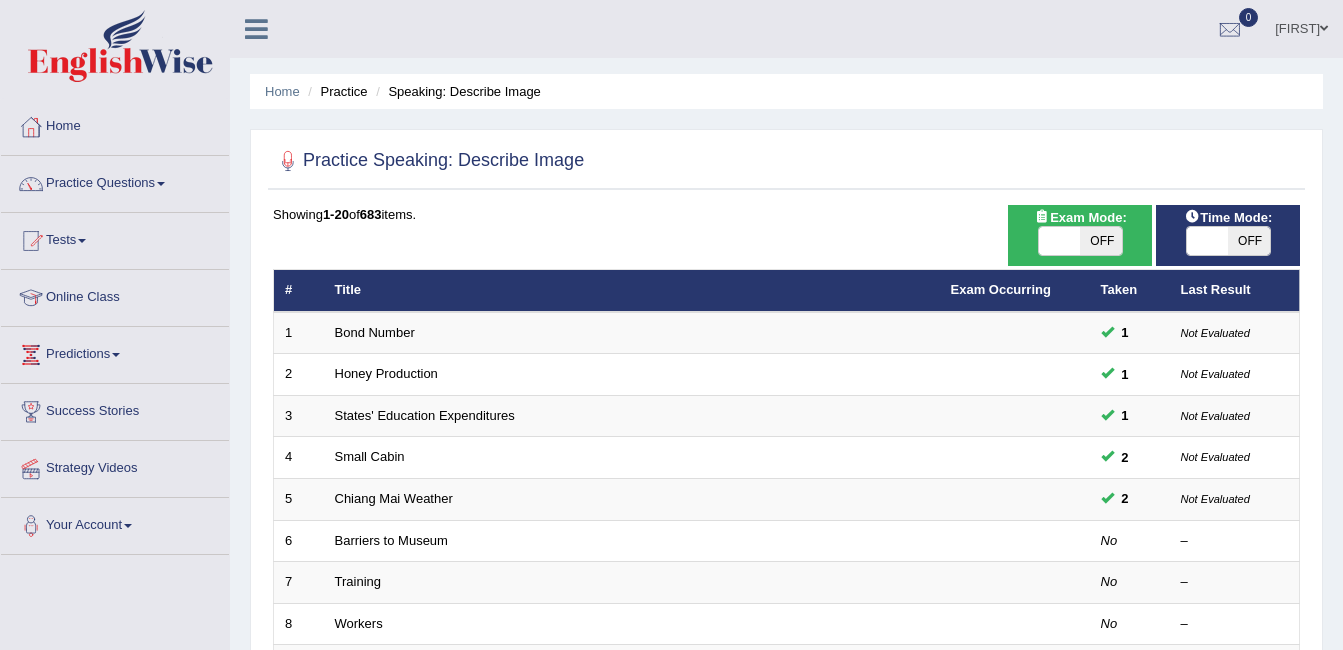 scroll, scrollTop: 0, scrollLeft: 0, axis: both 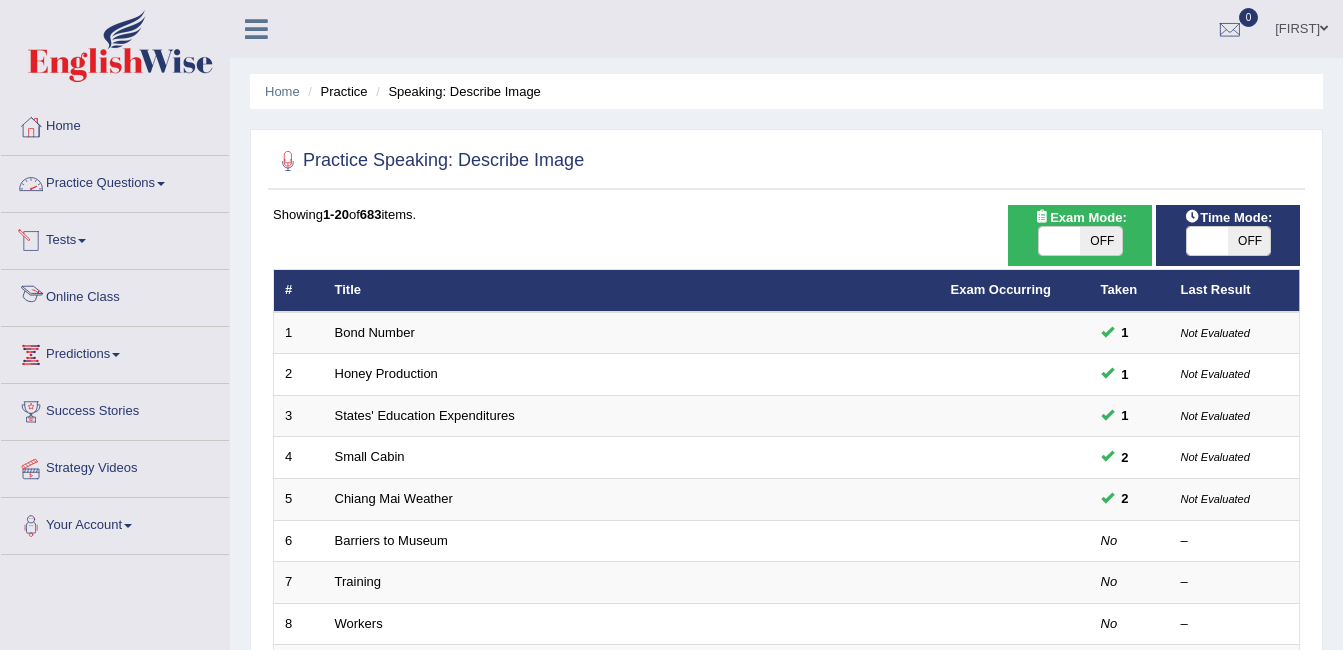 click on "Practice Questions" at bounding box center (115, 181) 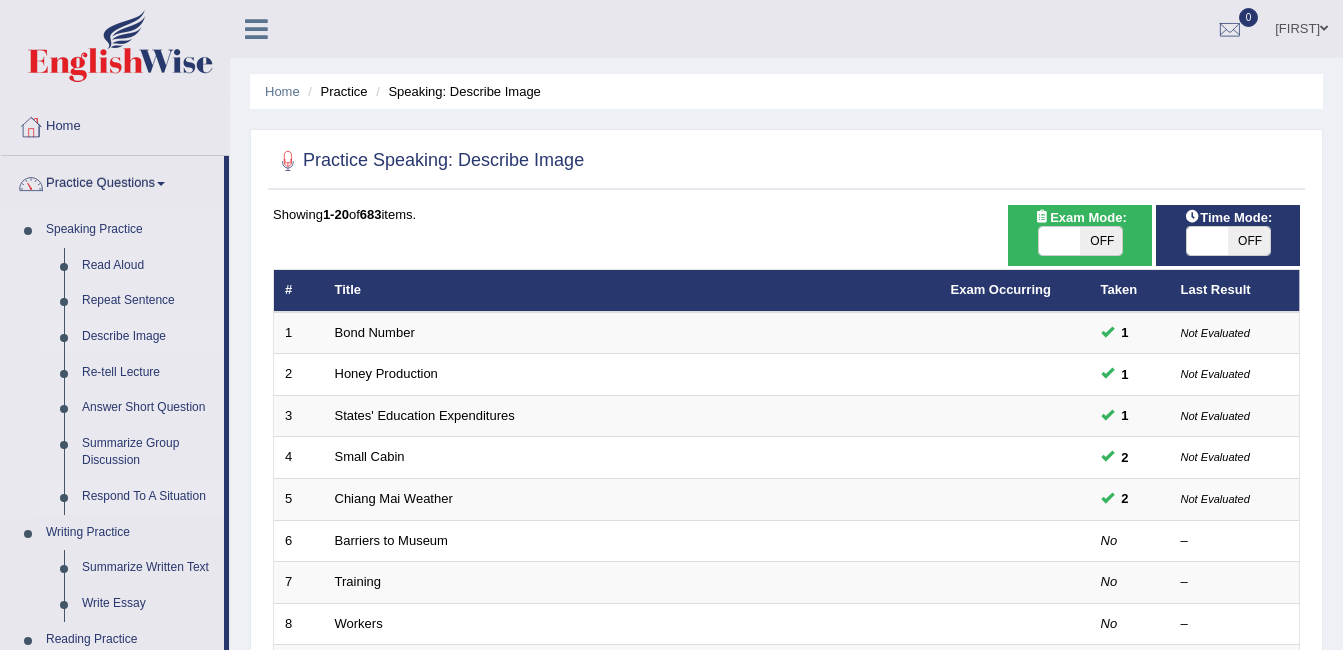 click on "Respond To A Situation" at bounding box center [148, 497] 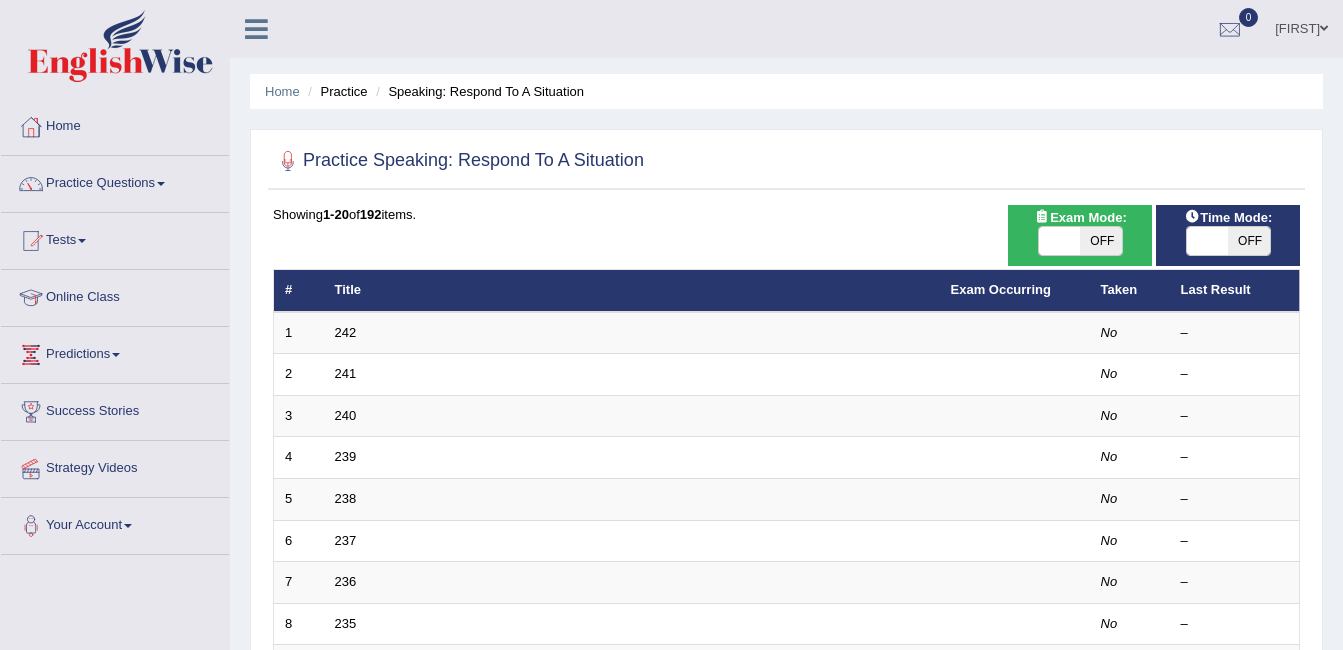 scroll, scrollTop: 0, scrollLeft: 0, axis: both 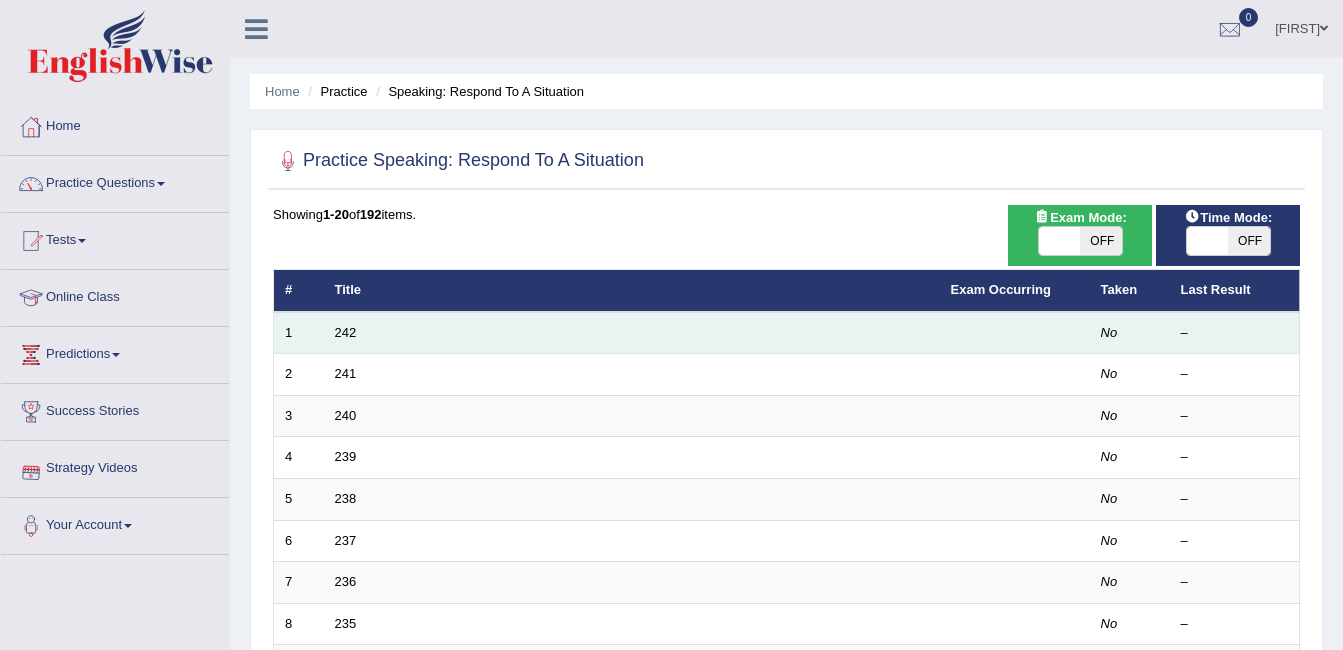 click on "242" at bounding box center [632, 333] 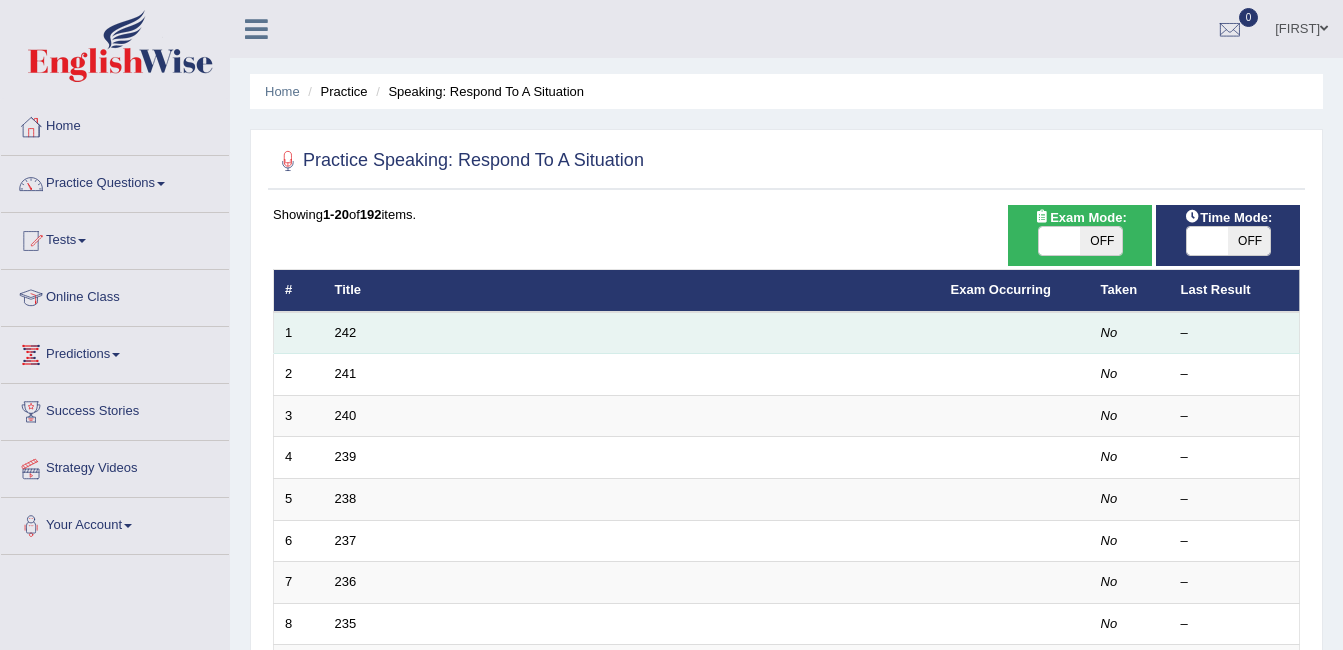 click on "242" at bounding box center [632, 333] 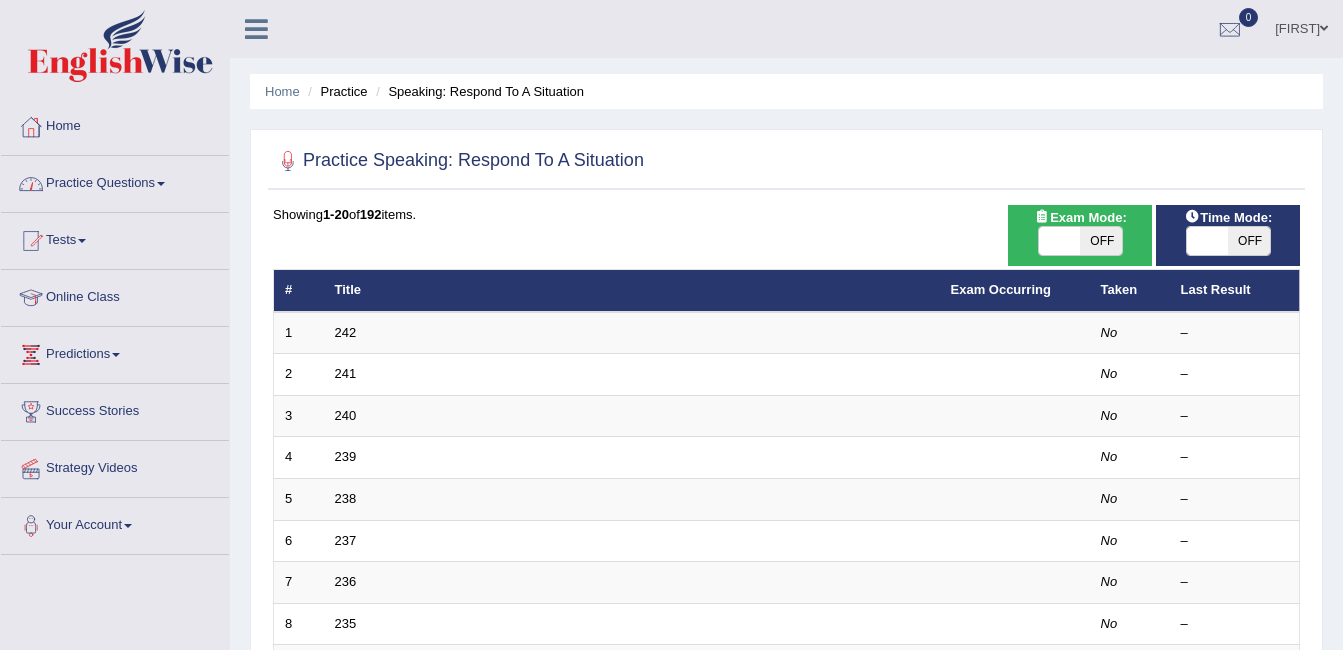 click on "Practice Questions" at bounding box center [115, 181] 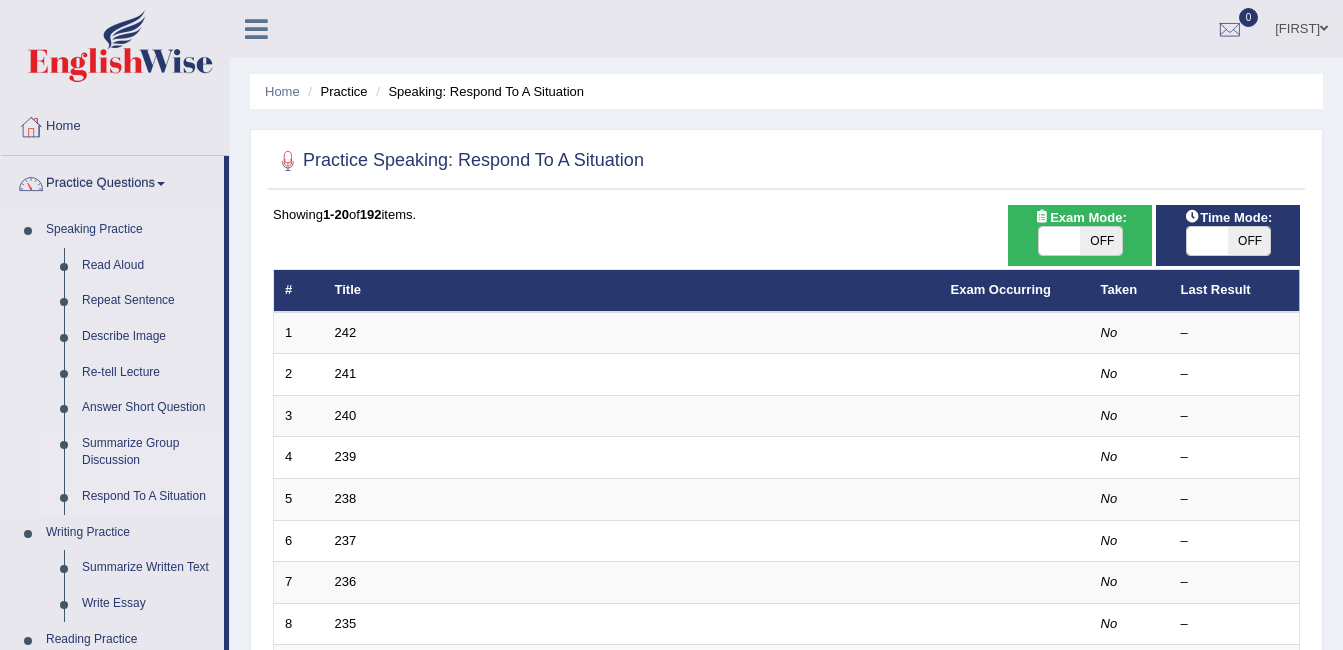 click on "Summarize Group Discussion" at bounding box center (148, 452) 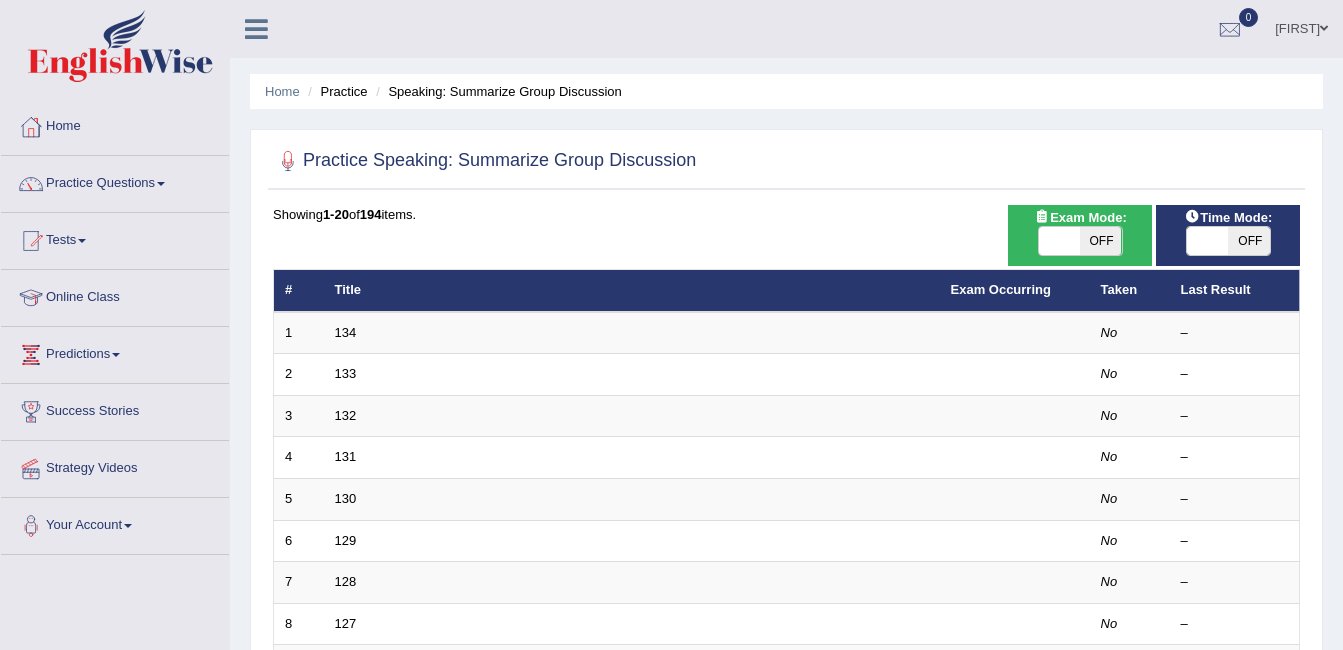 scroll, scrollTop: 0, scrollLeft: 0, axis: both 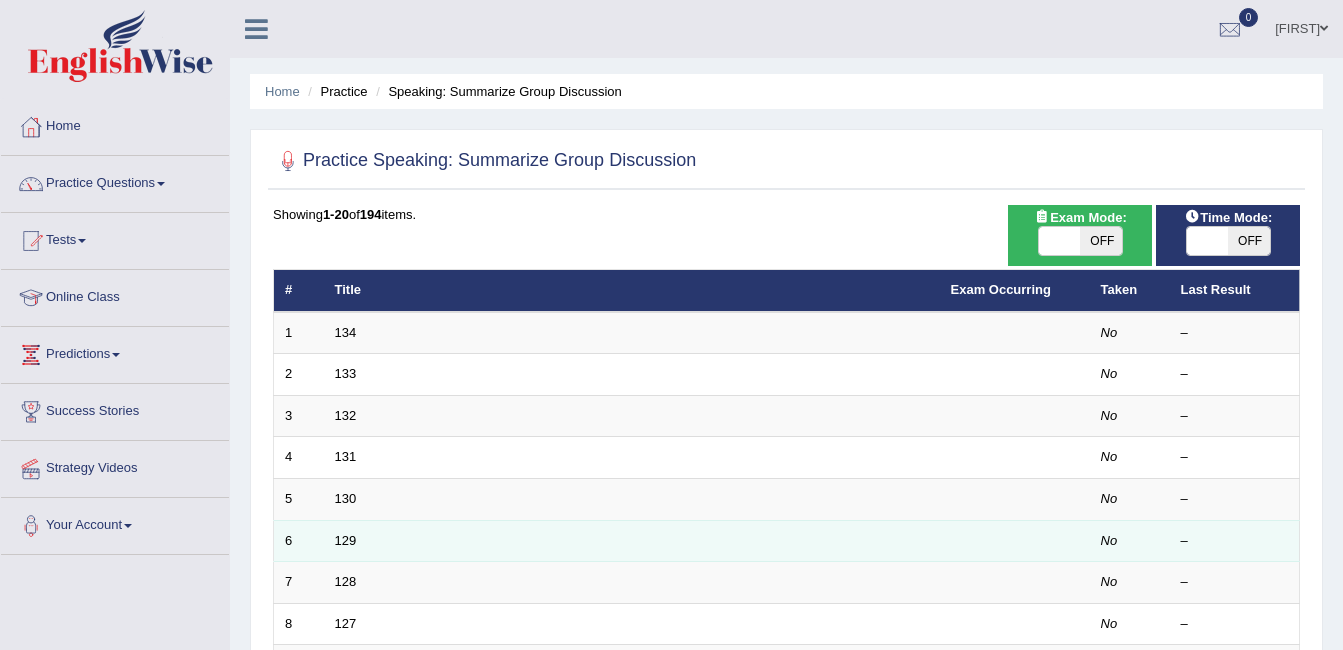 click on "129" at bounding box center [632, 541] 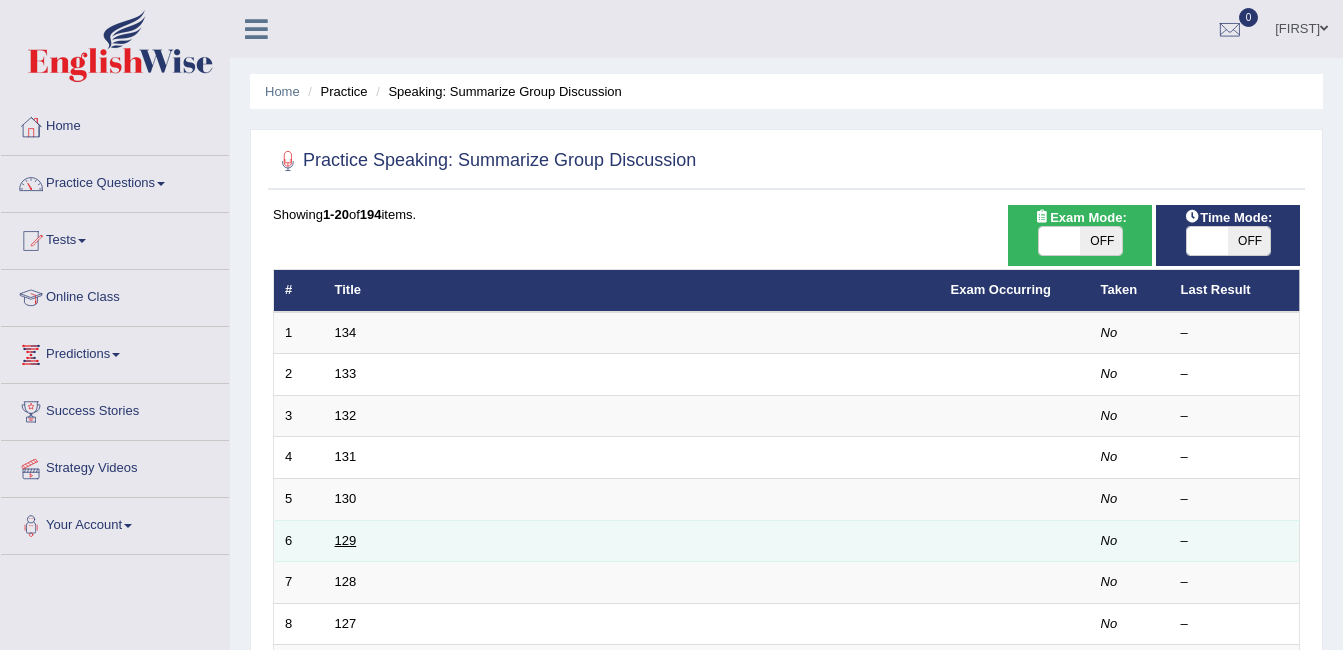 click on "129" at bounding box center [346, 540] 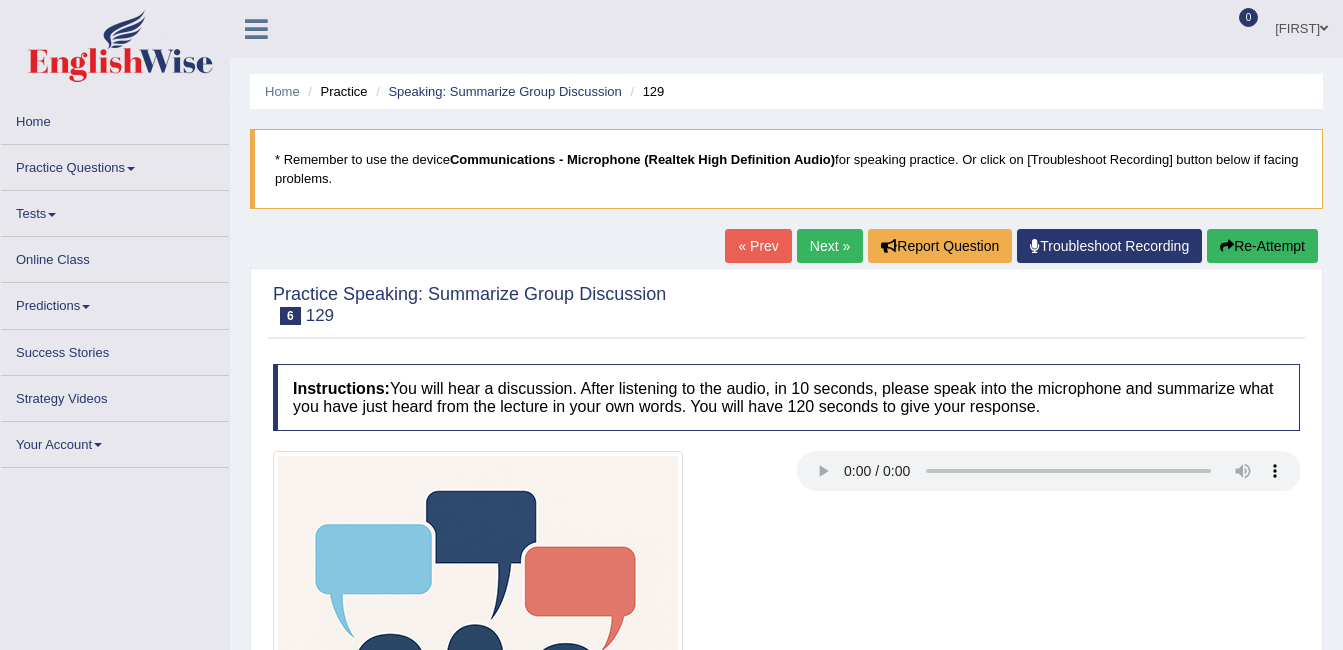 scroll, scrollTop: 0, scrollLeft: 0, axis: both 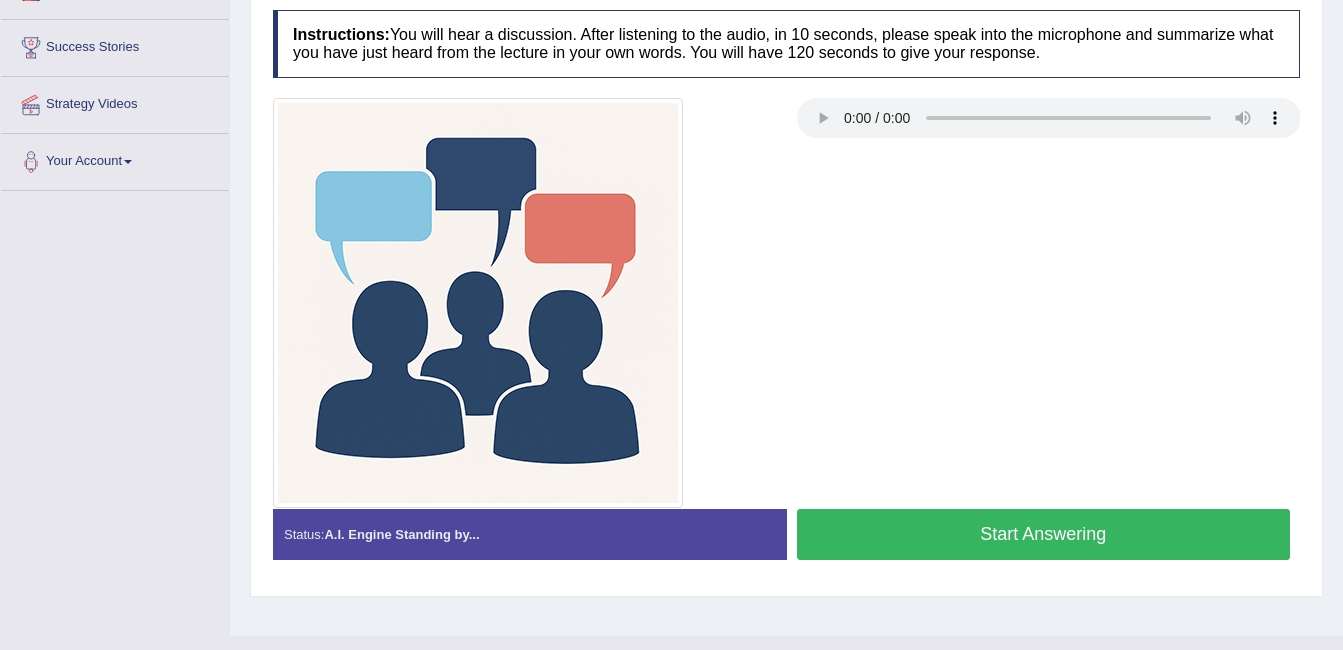 click at bounding box center (786, 303) 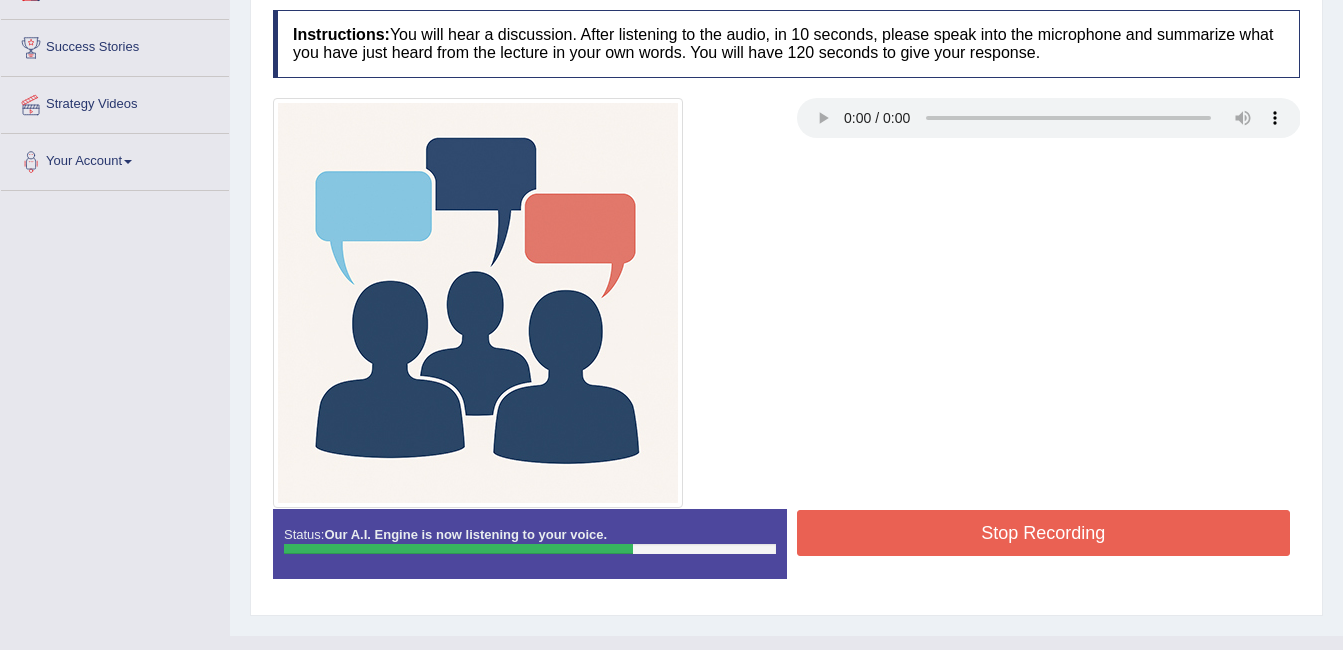 click on "Stop Recording" at bounding box center [1044, 533] 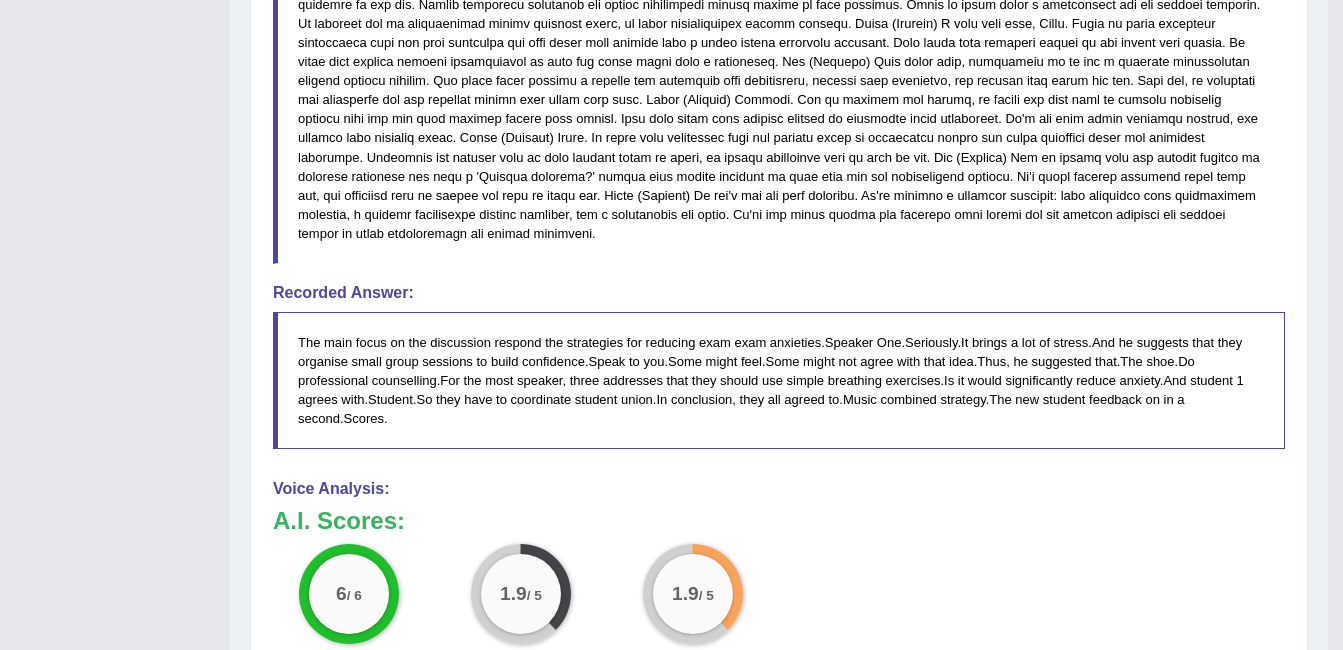 scroll, scrollTop: 1165, scrollLeft: 0, axis: vertical 